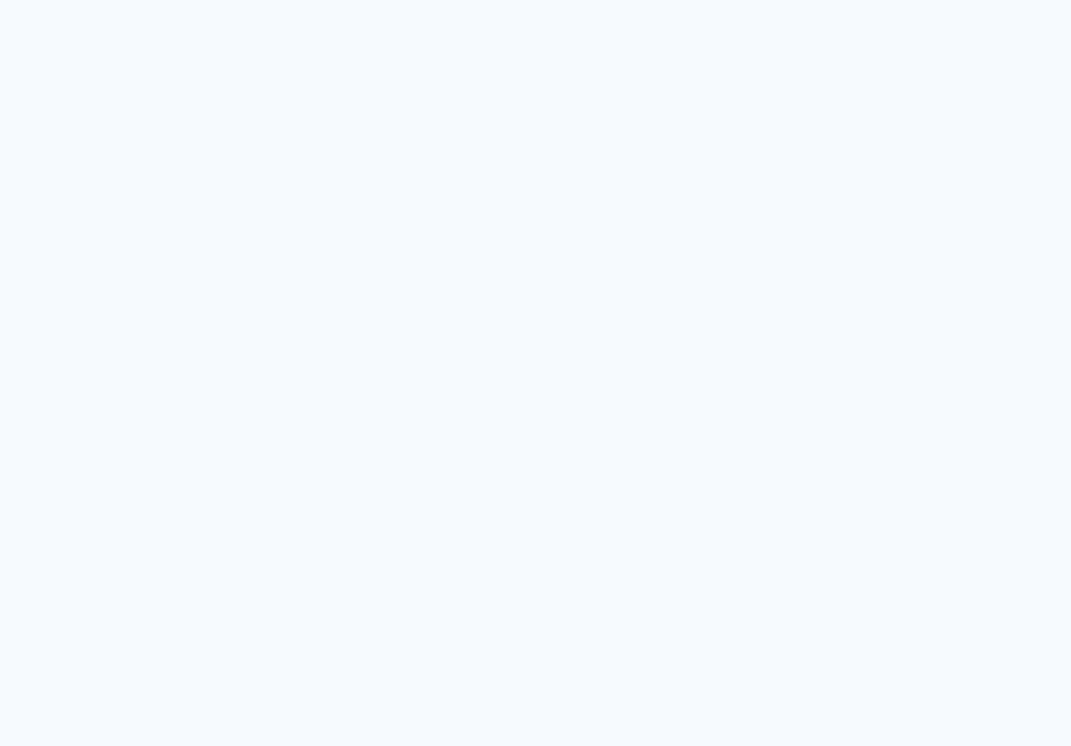 scroll, scrollTop: 0, scrollLeft: 0, axis: both 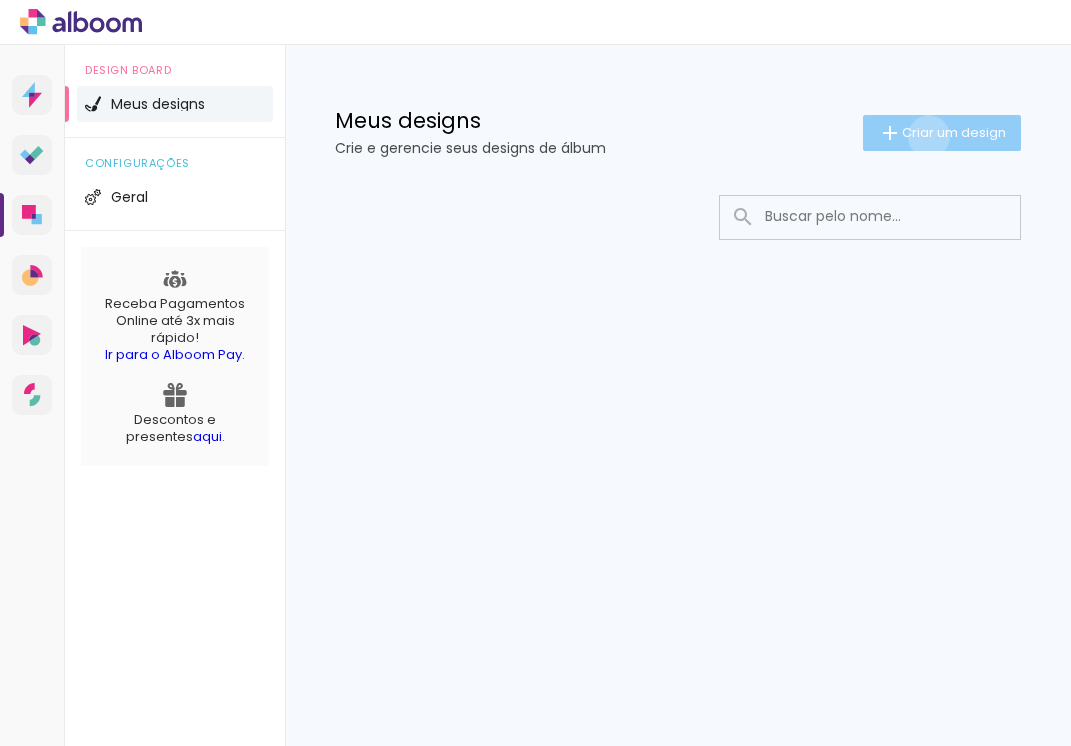 click on "Criar um design" 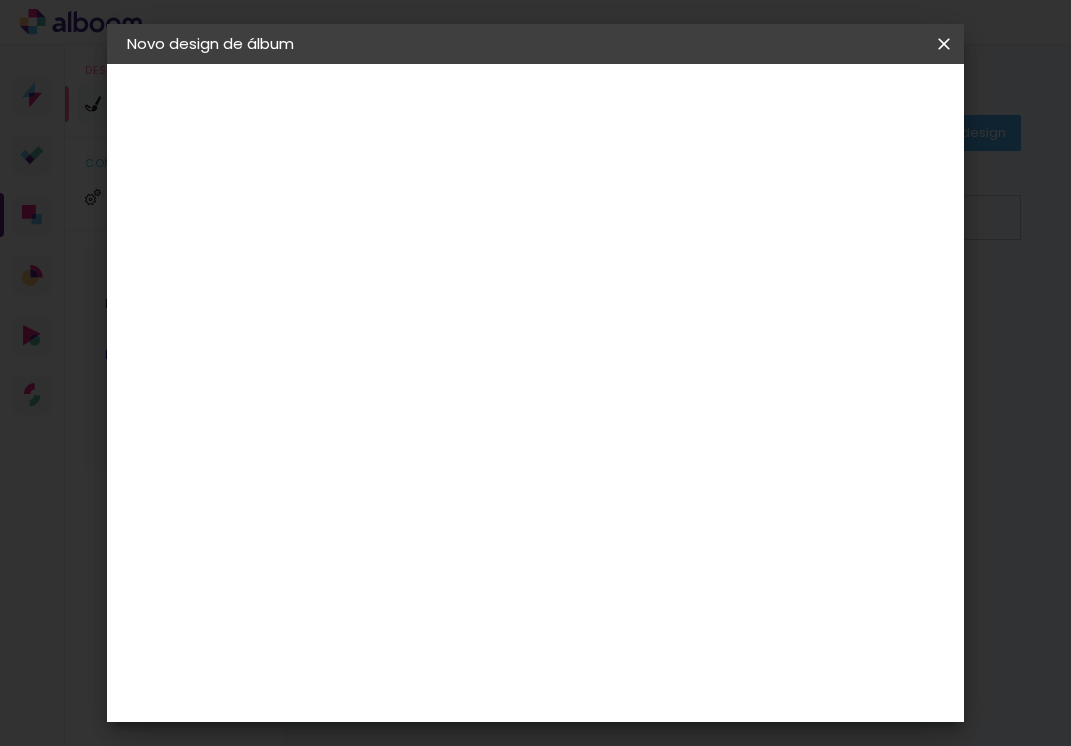 click at bounding box center (454, 268) 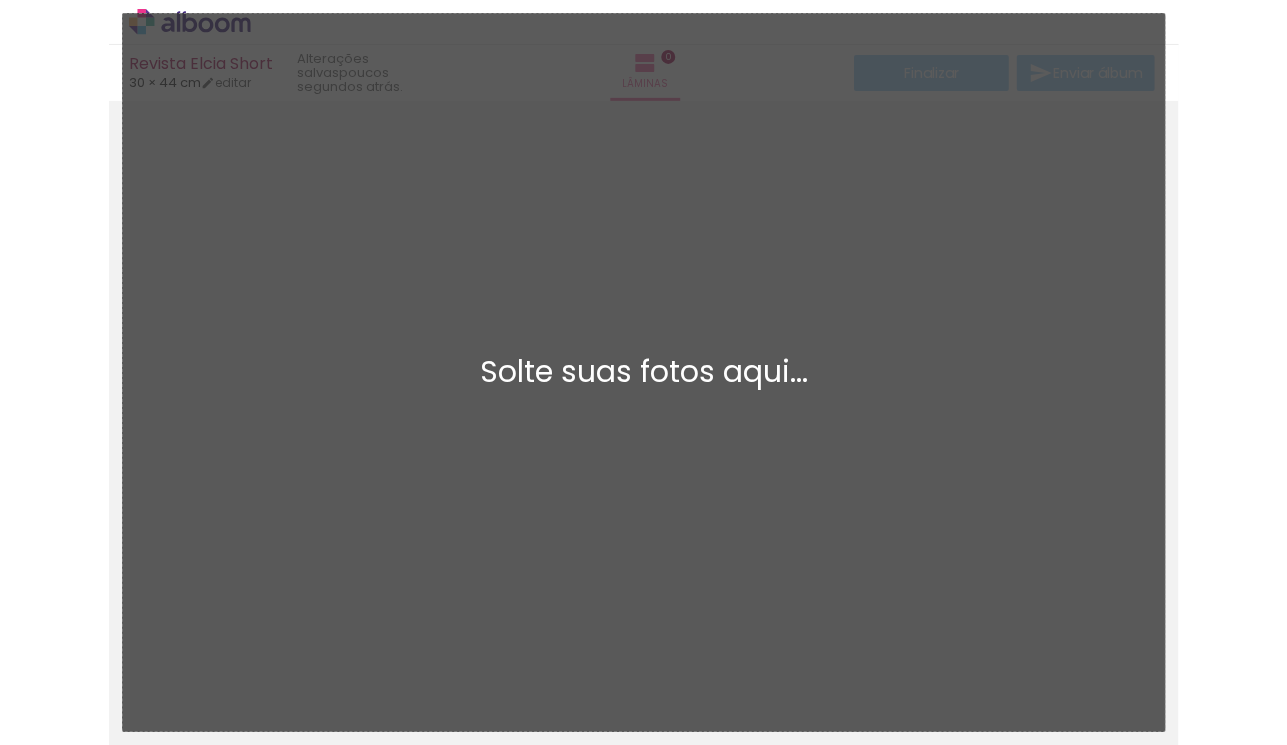 scroll, scrollTop: 25, scrollLeft: 0, axis: vertical 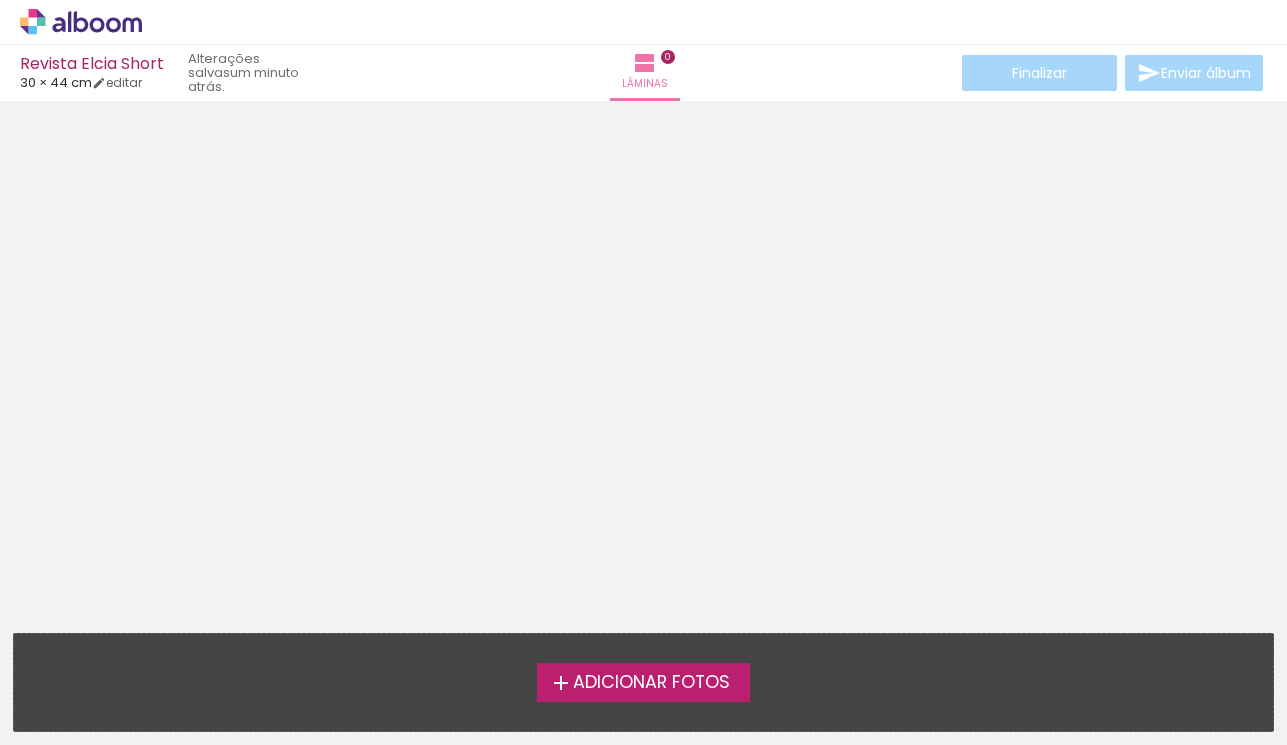 click on "Adicionar Fotos" at bounding box center (651, 683) 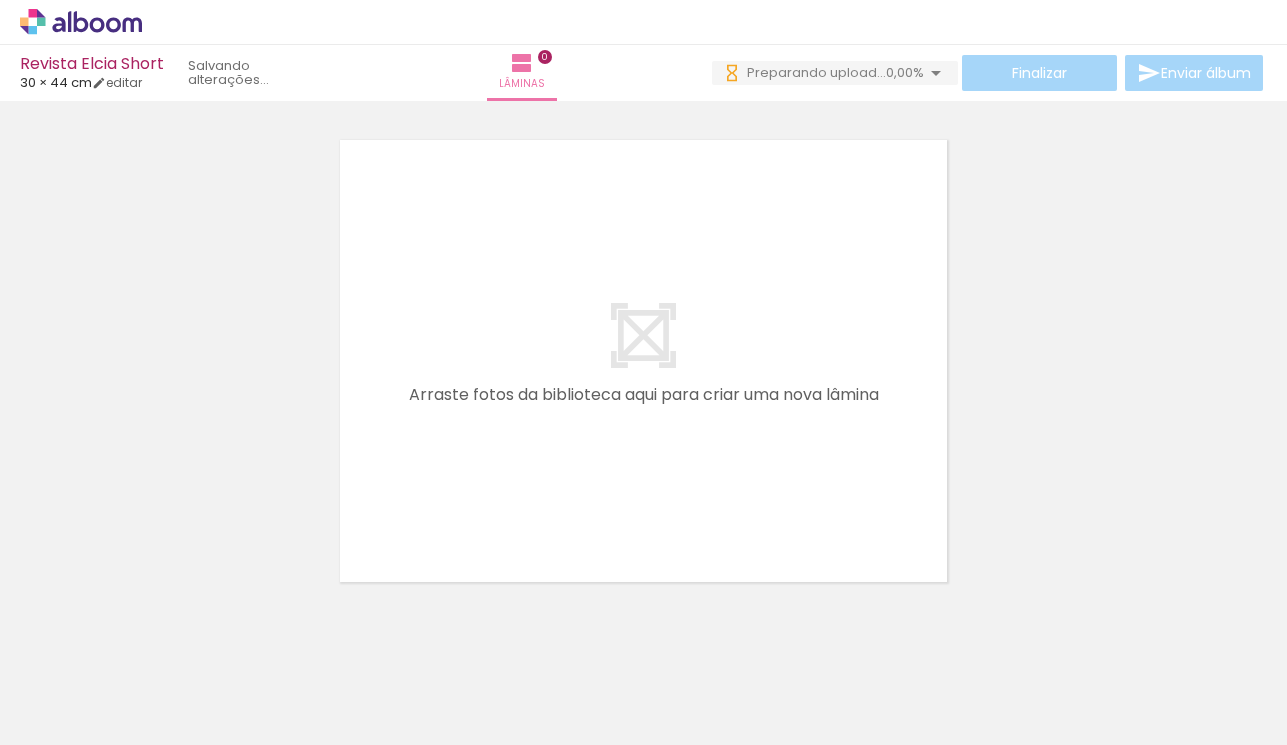 click on "Adicionar
Fotos" at bounding box center [71, 718] 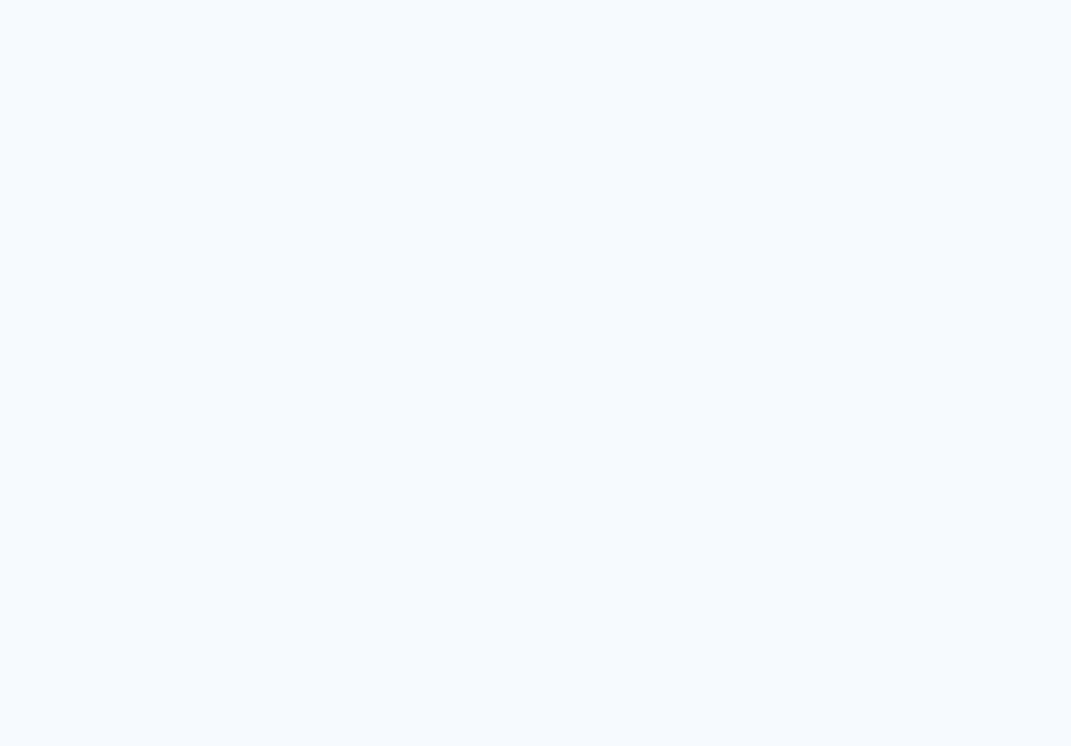 scroll, scrollTop: 0, scrollLeft: 0, axis: both 